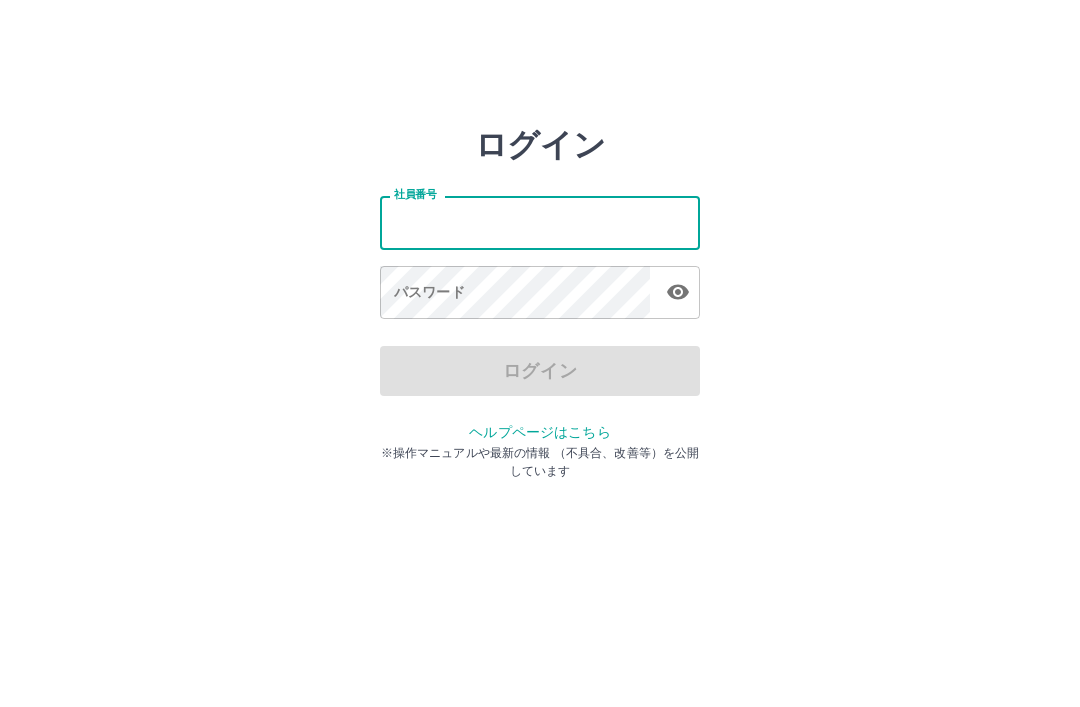 scroll, scrollTop: 0, scrollLeft: 0, axis: both 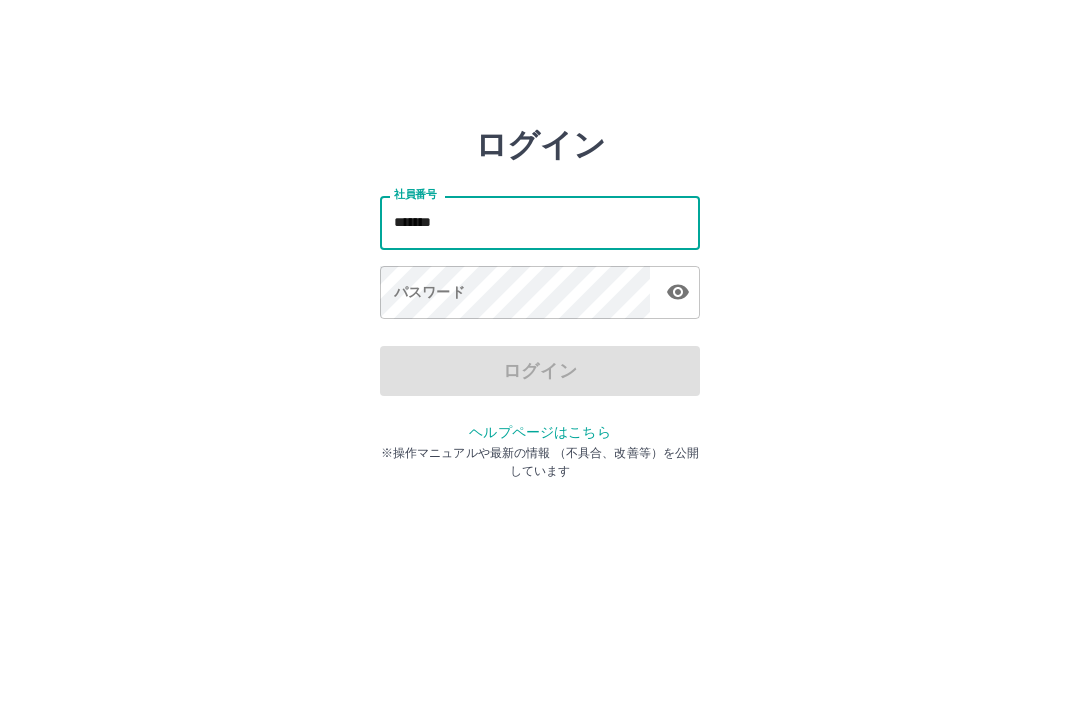 type on "*******" 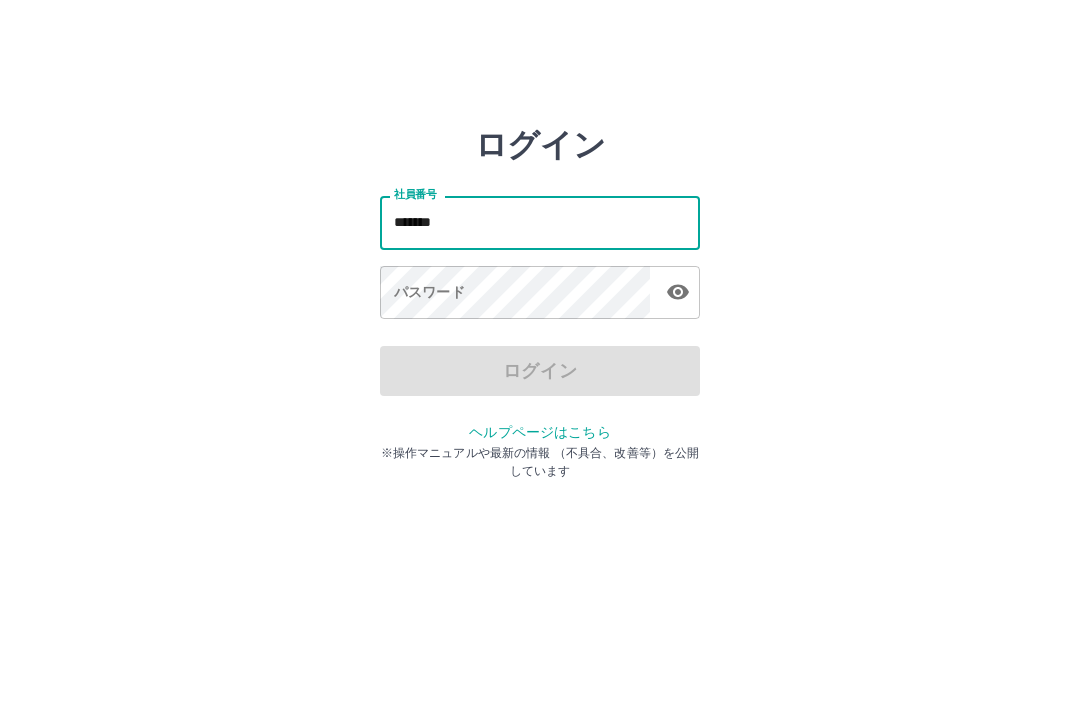 click 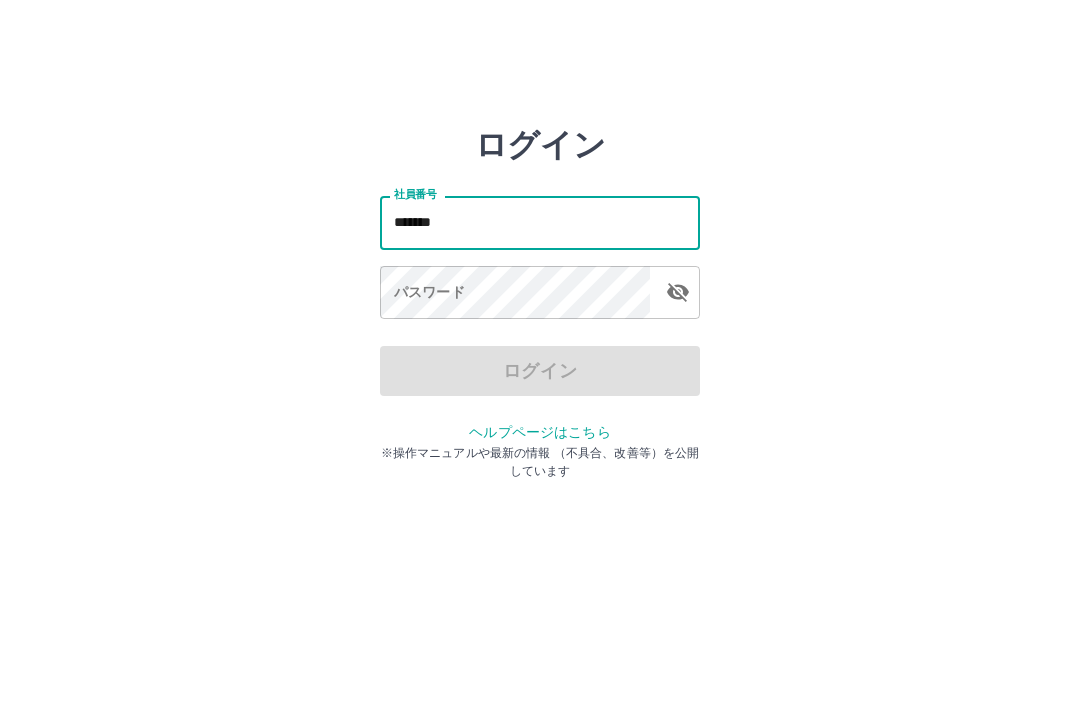 click on "ログイン 社員番号 ******* 社員番号 パスワード パスワード ログイン ヘルプページはこちら ※操作マニュアルや最新の情報 （不具合、改善等）を公開しています" at bounding box center (540, 223) 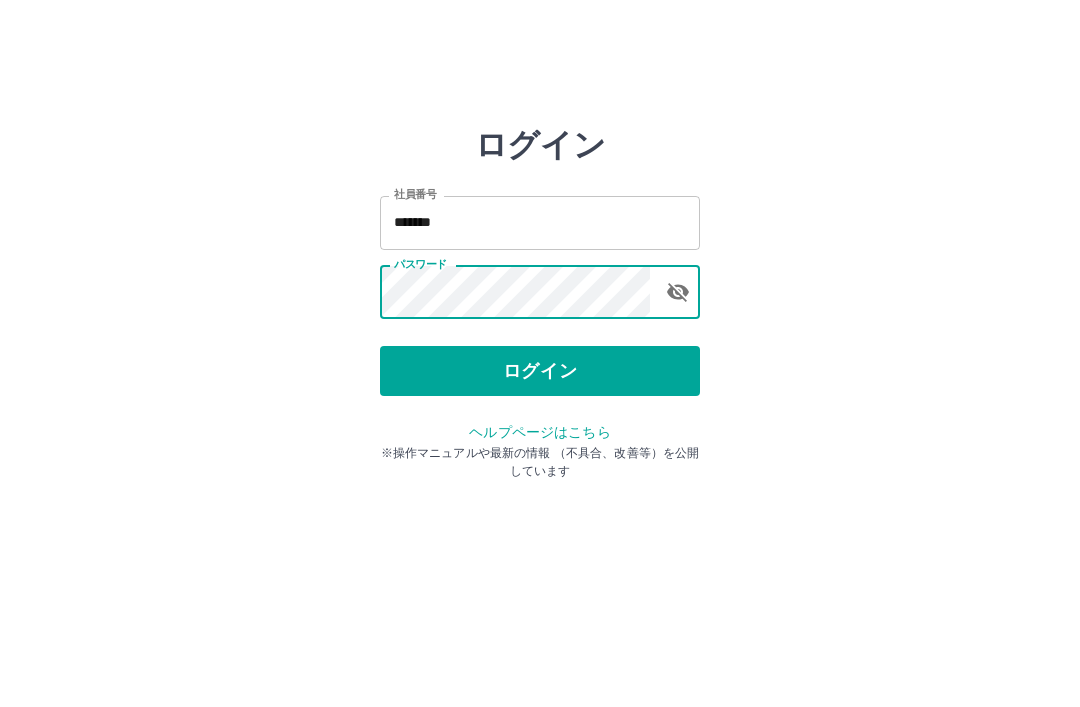 click on "ログイン 社員番号 ******* 社員番号 パスワード パスワード ログイン ヘルプページはこちら ※操作マニュアルや最新の情報 （不具合、改善等）を公開しています" at bounding box center (540, 223) 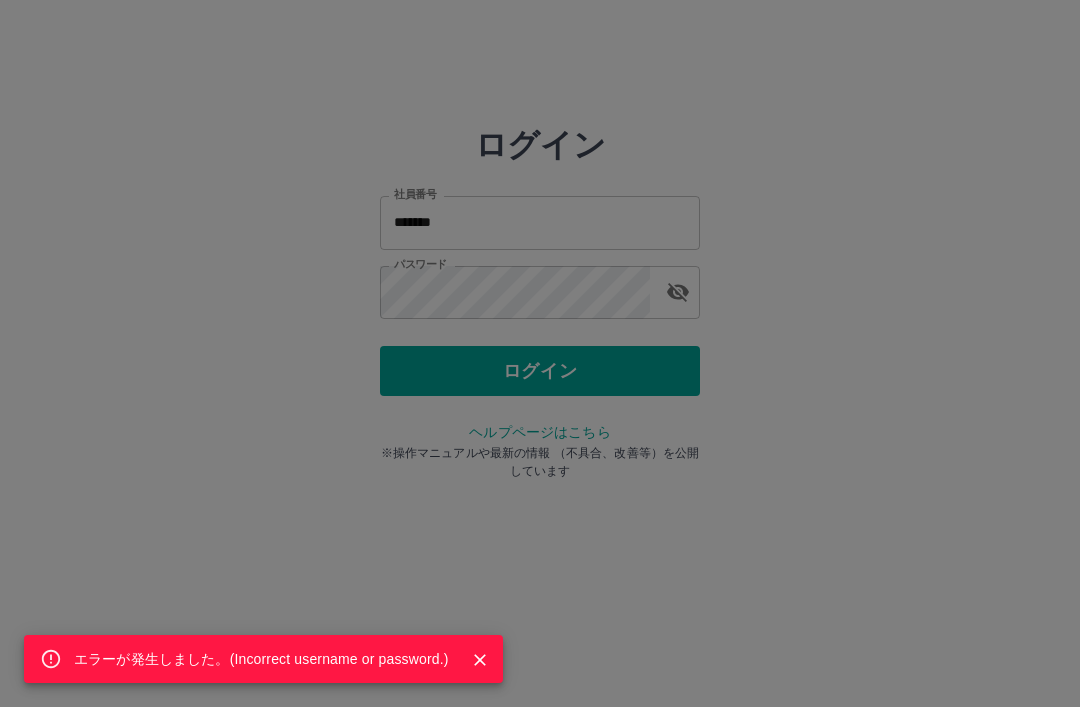 click on "エラーが発生しました。( Incorrect username or password. )" at bounding box center (540, 353) 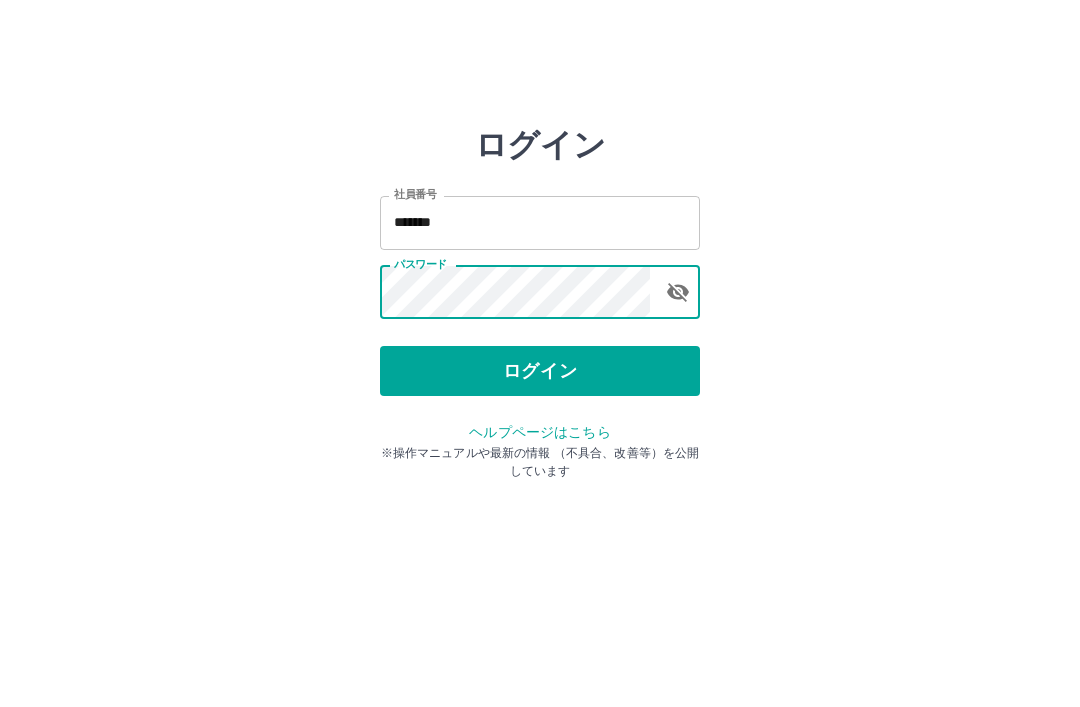 click on "ログイン 社員番号 ******* 社員番号 パスワード パスワード ログイン ヘルプページはこちら ※操作マニュアルや最新の情報 （不具合、改善等）を公開しています" at bounding box center (540, 223) 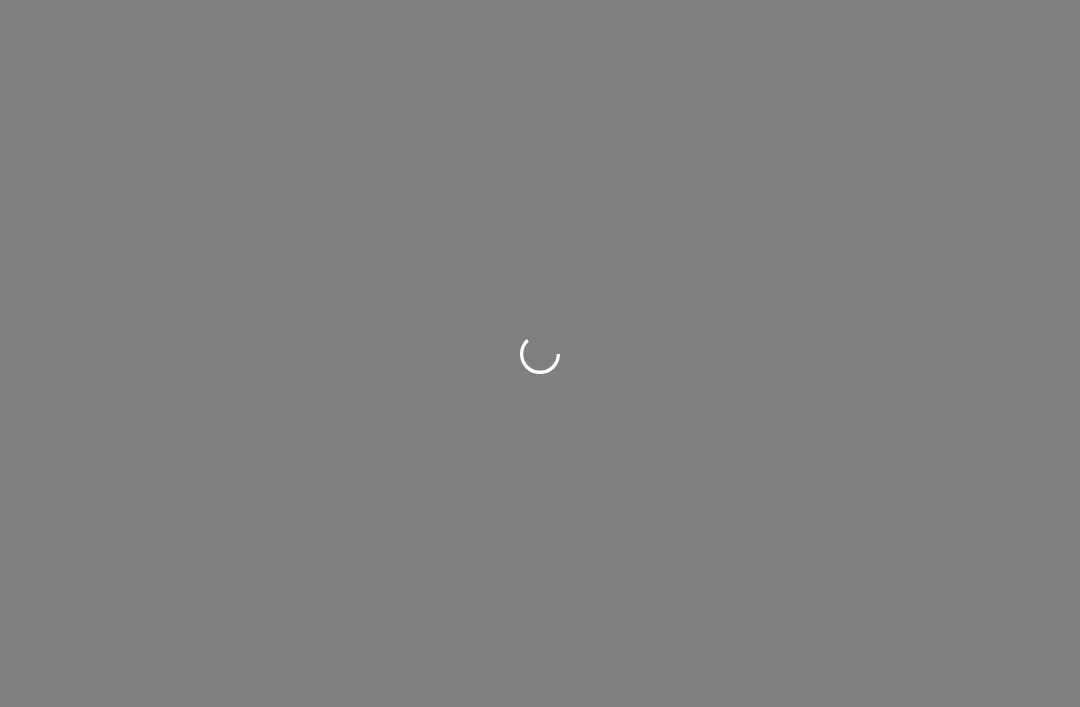 scroll, scrollTop: 0, scrollLeft: 0, axis: both 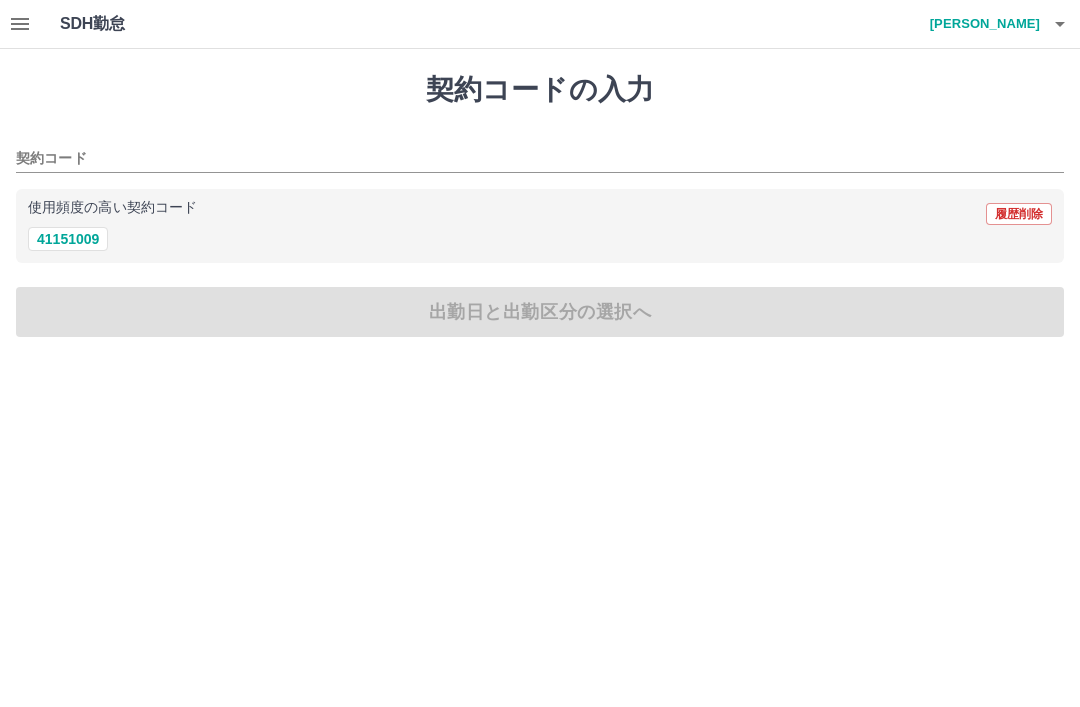 click on "41151009" at bounding box center [68, 239] 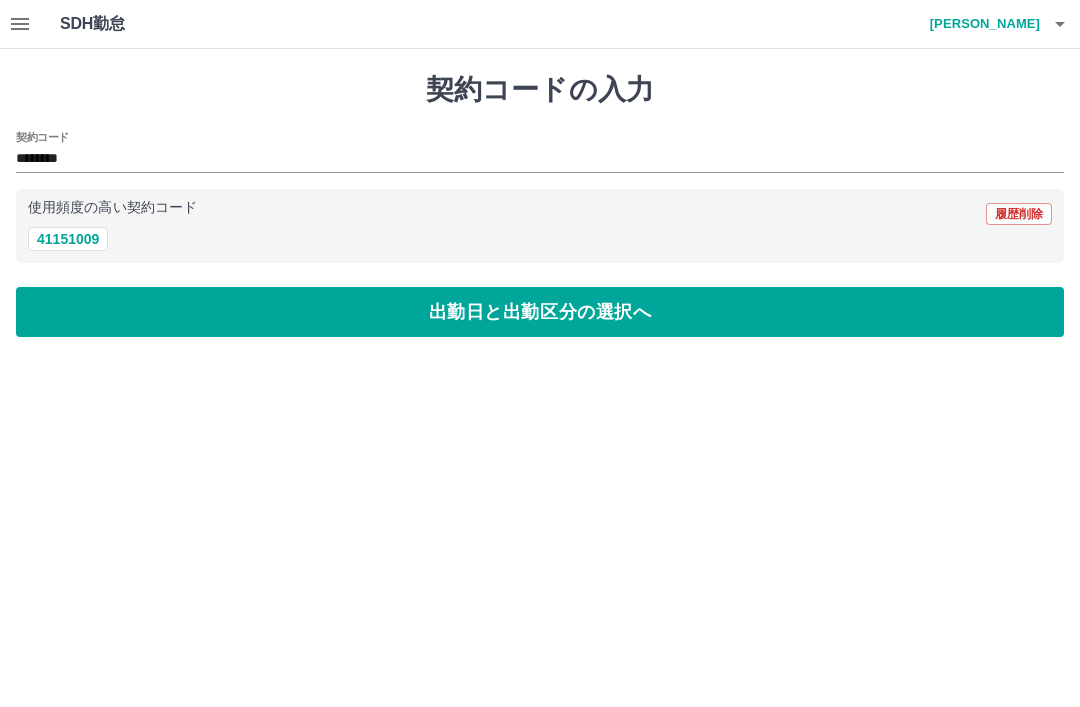 click on "出勤日と出勤区分の選択へ" at bounding box center (540, 312) 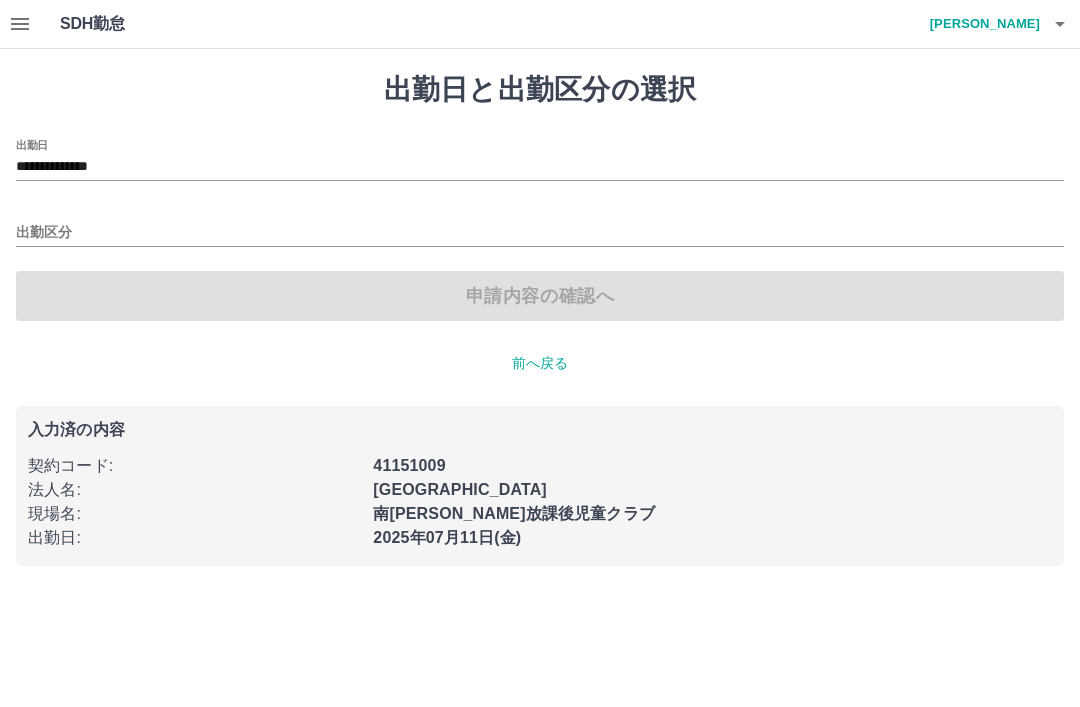 click on "出勤区分" at bounding box center (540, 233) 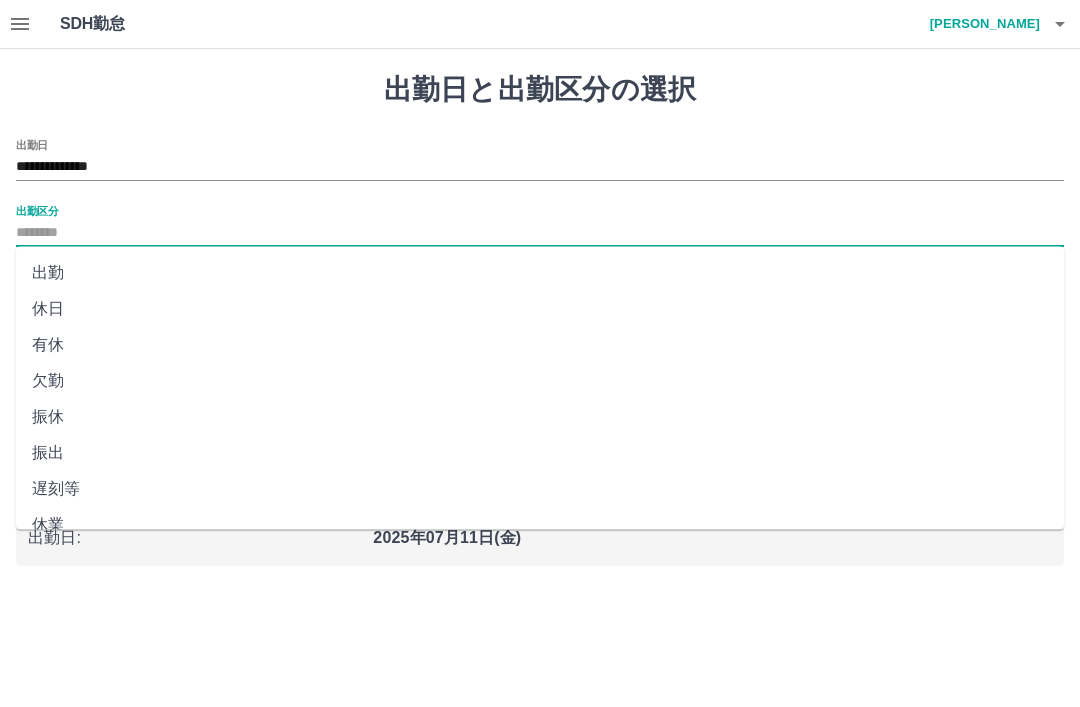 click on "出勤" at bounding box center [540, 273] 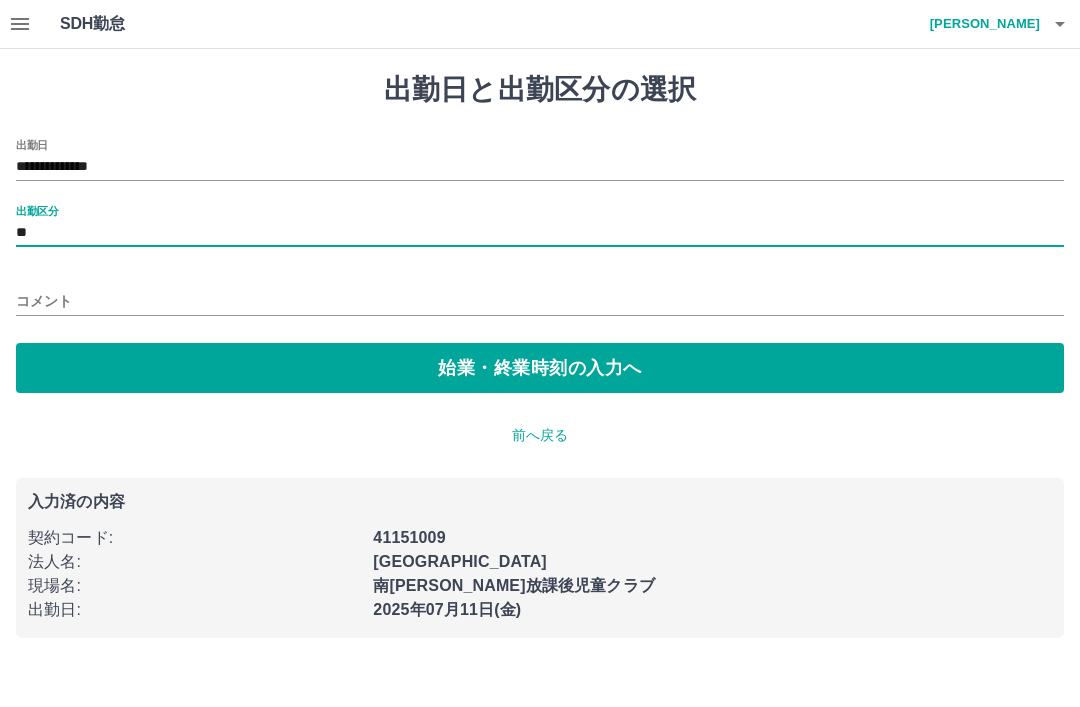 click on "始業・終業時刻の入力へ" at bounding box center [540, 368] 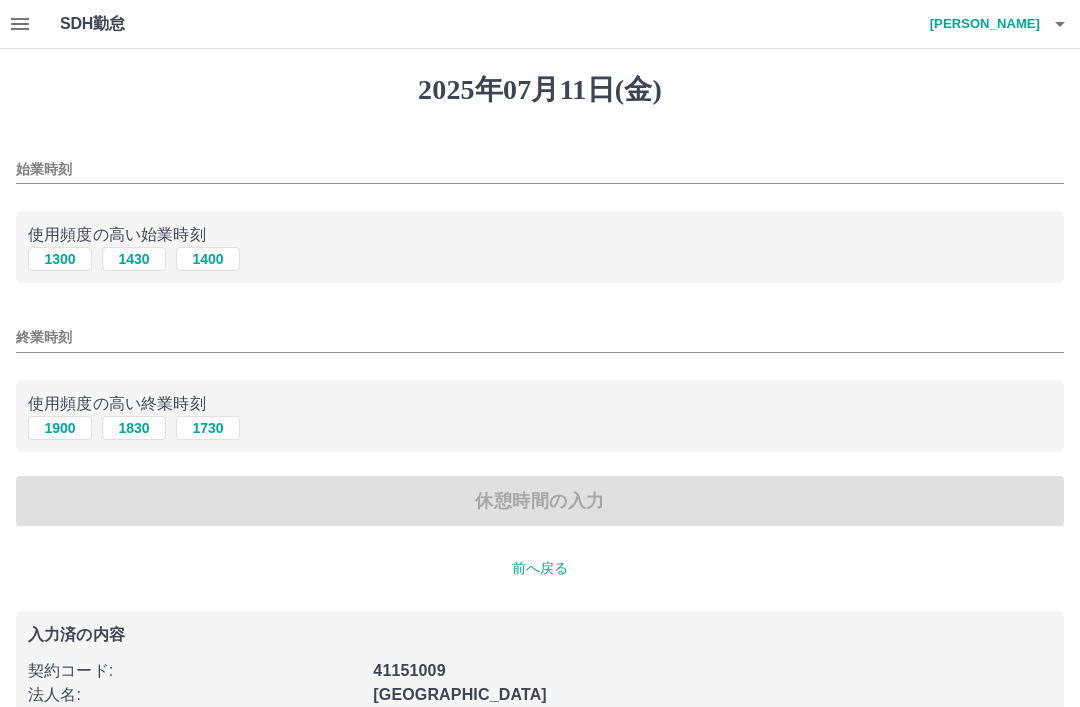 click on "1300" at bounding box center (60, 259) 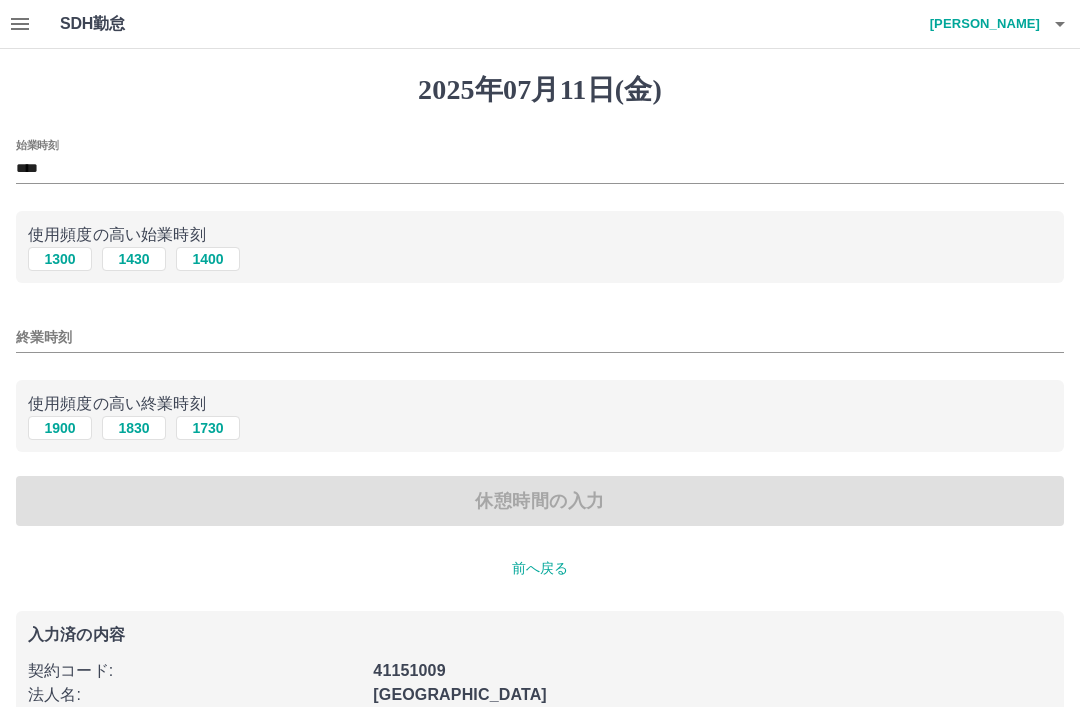 click on "1900" at bounding box center [60, 428] 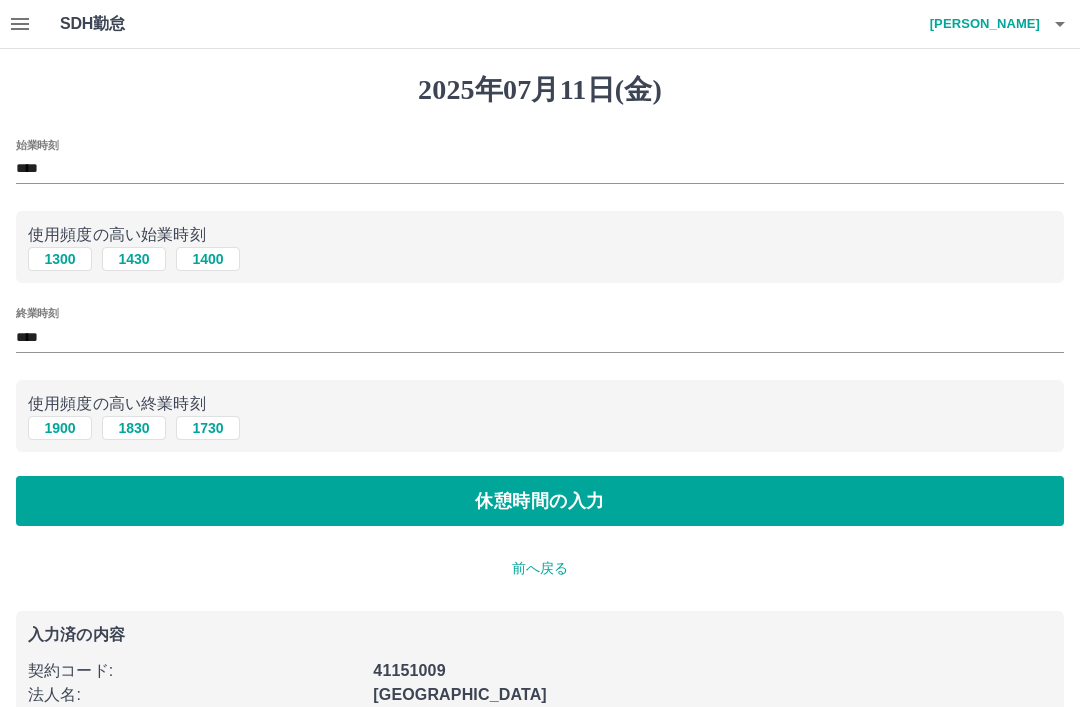 click on "休憩時間の入力" at bounding box center [540, 501] 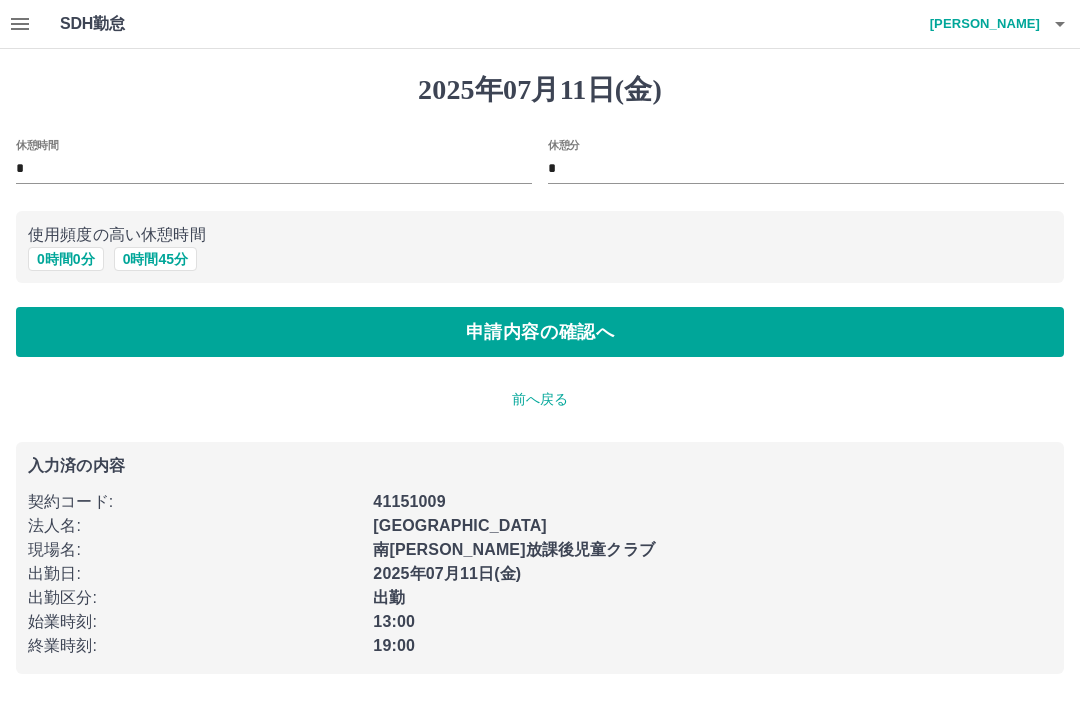 click on "0 時間 0 分" at bounding box center [66, 259] 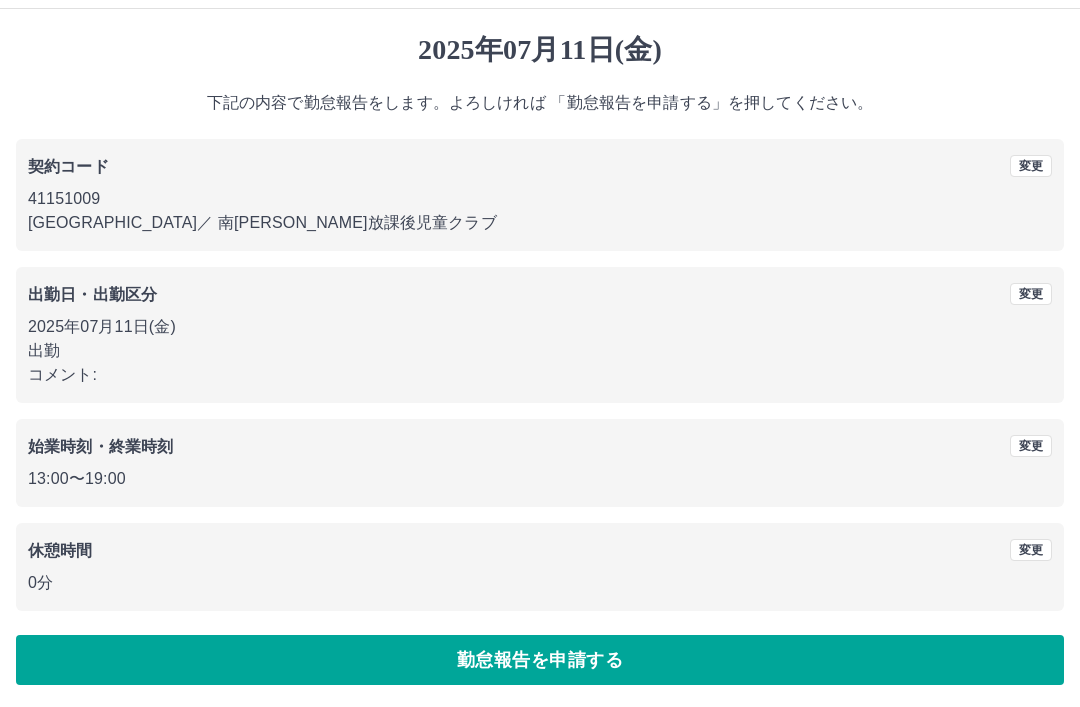 scroll, scrollTop: 41, scrollLeft: 0, axis: vertical 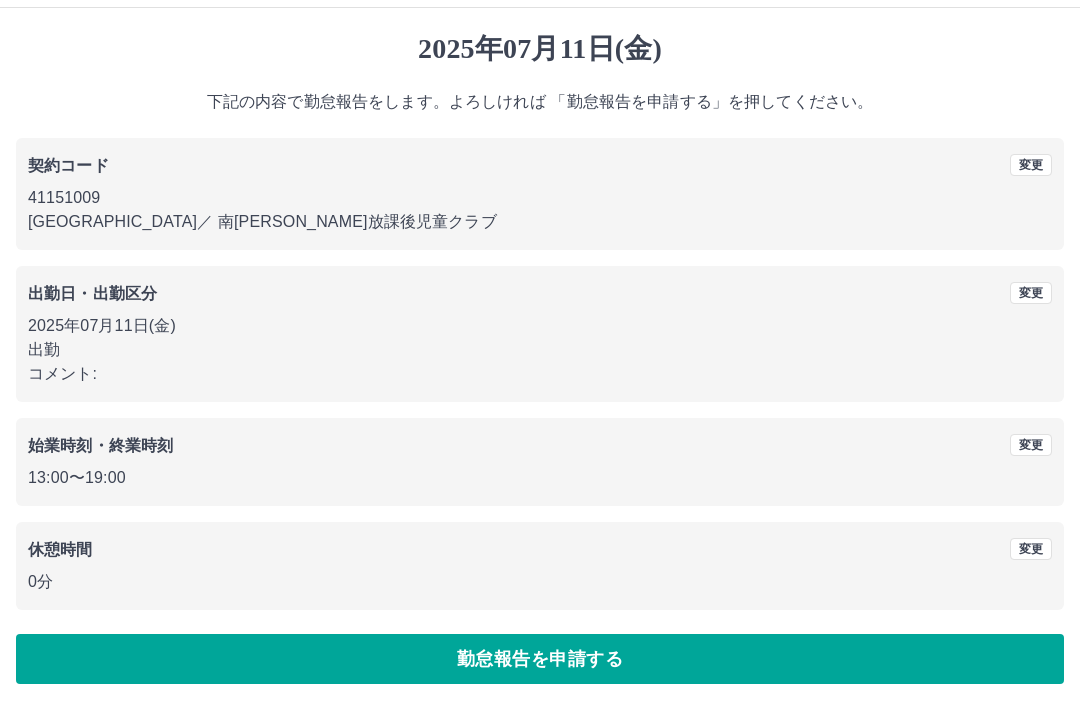 click on "勤怠報告を申請する" at bounding box center (540, 659) 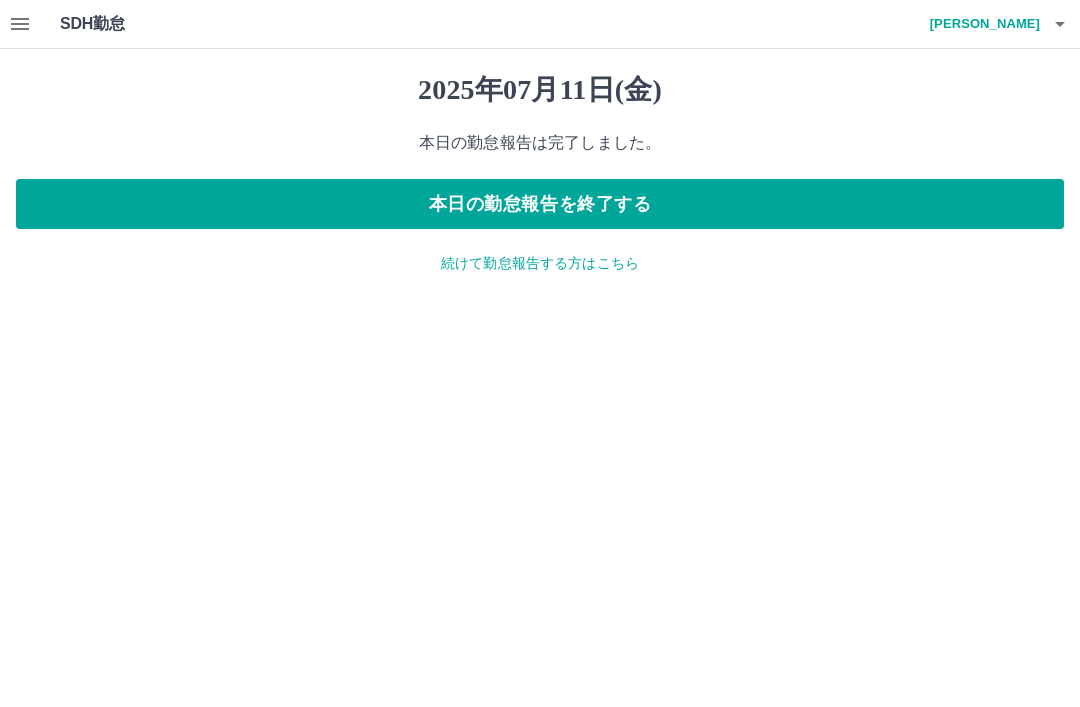 click on "本日の勤怠報告を終了する" at bounding box center [540, 204] 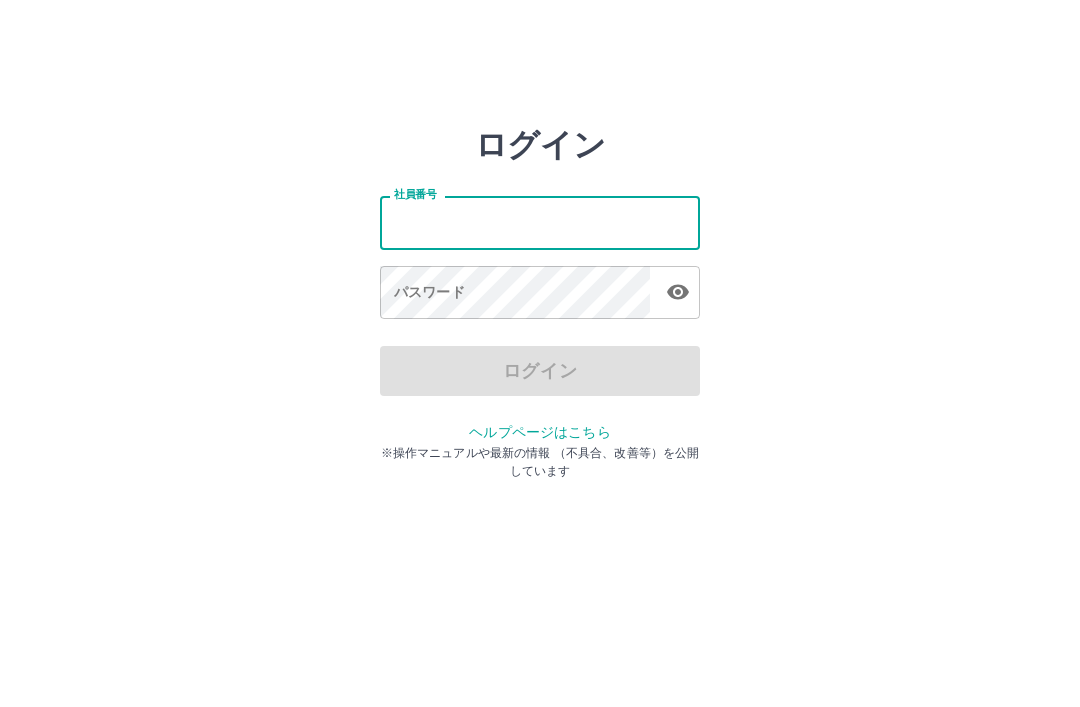 scroll, scrollTop: 0, scrollLeft: 0, axis: both 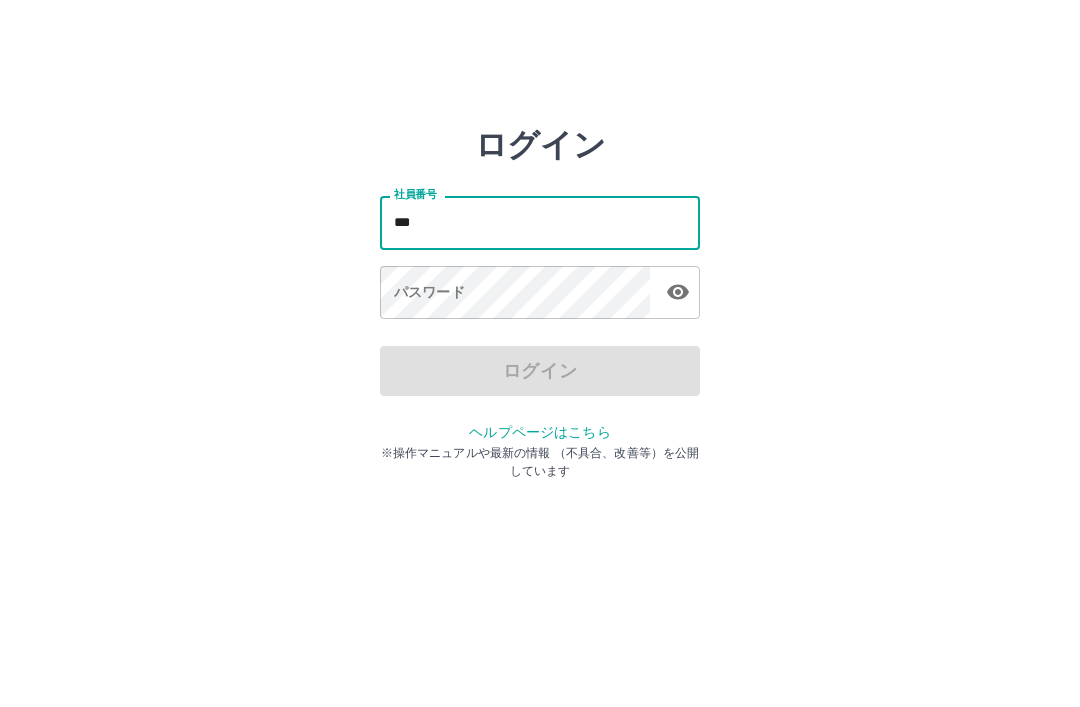 click on "ログイン 社員番号 *** 社員番号 パスワード パスワード ログイン ヘルプページはこちら ※操作マニュアルや最新の情報 （不具合、改善等）を公開しています" at bounding box center (540, 223) 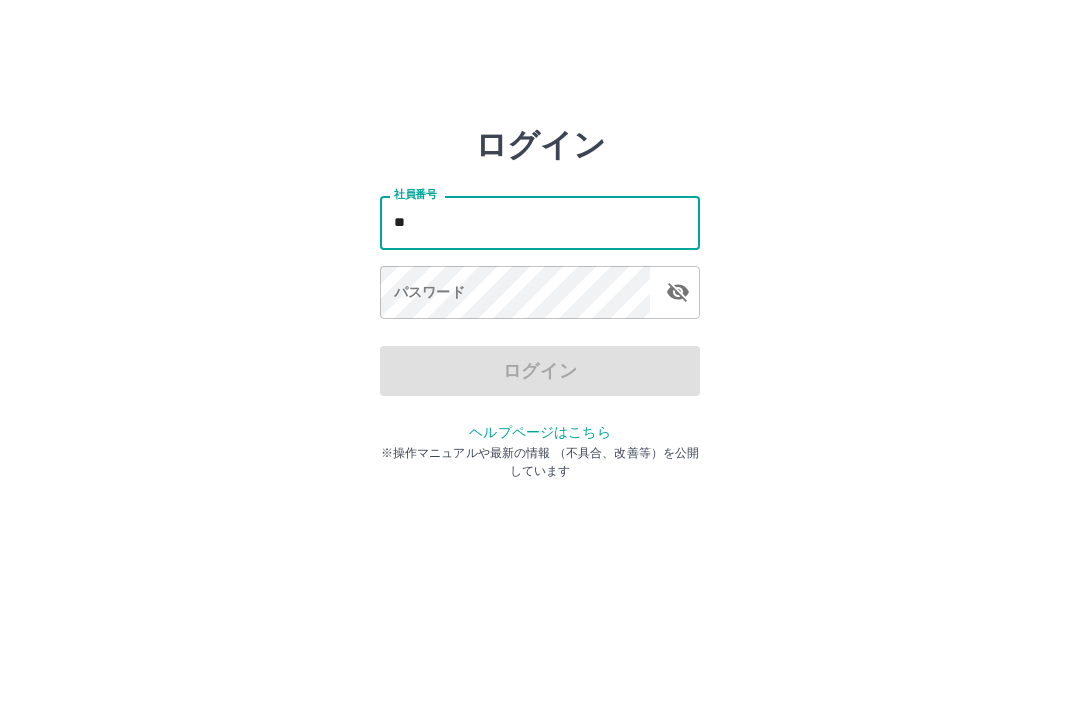 type on "*" 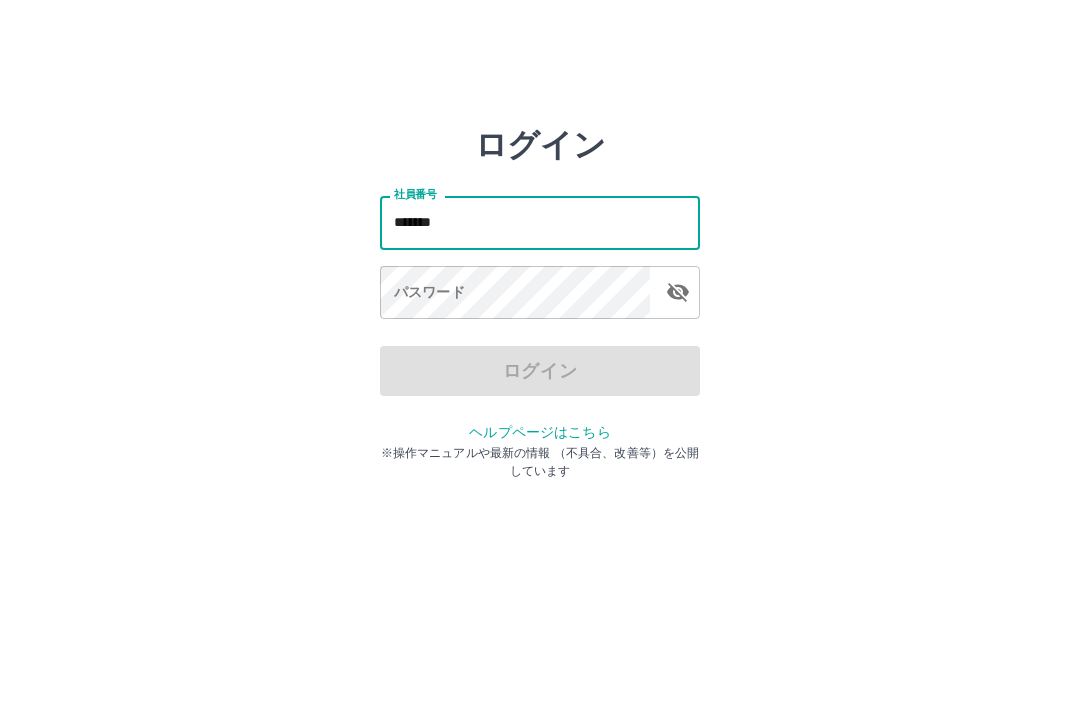click 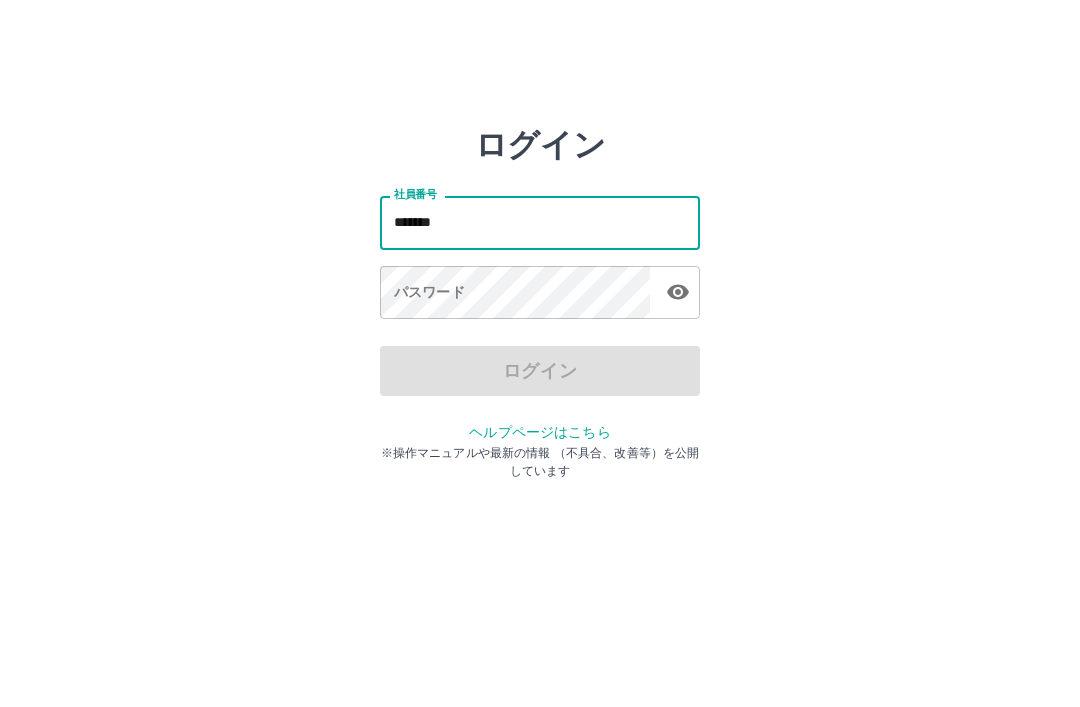type on "*******" 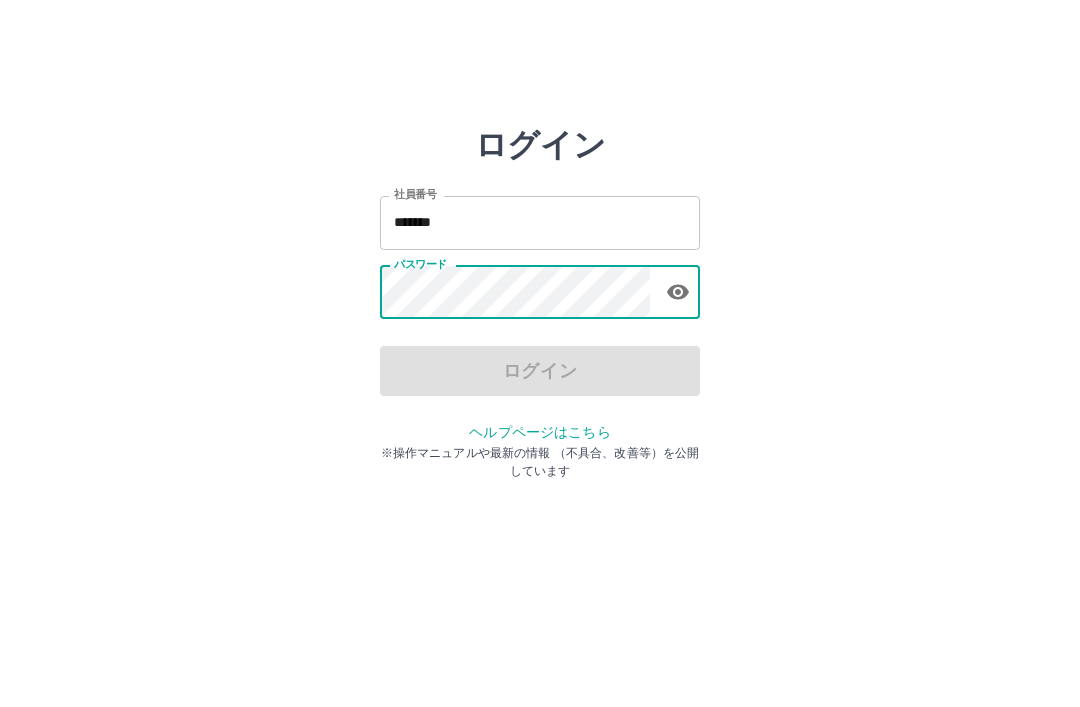 click 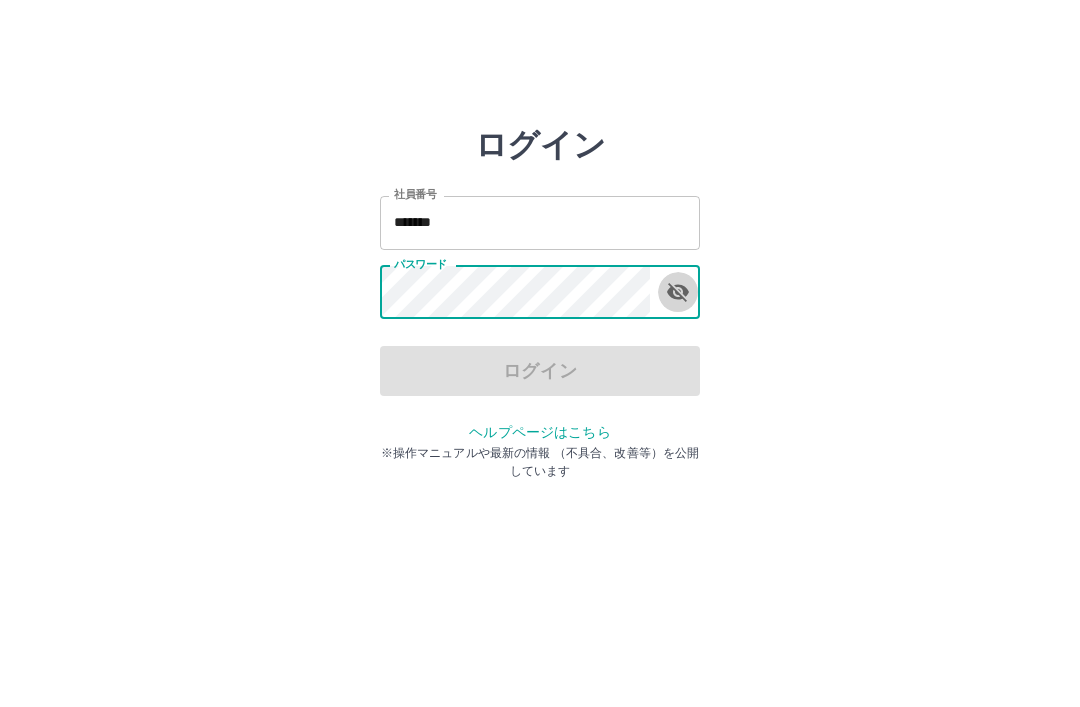 click 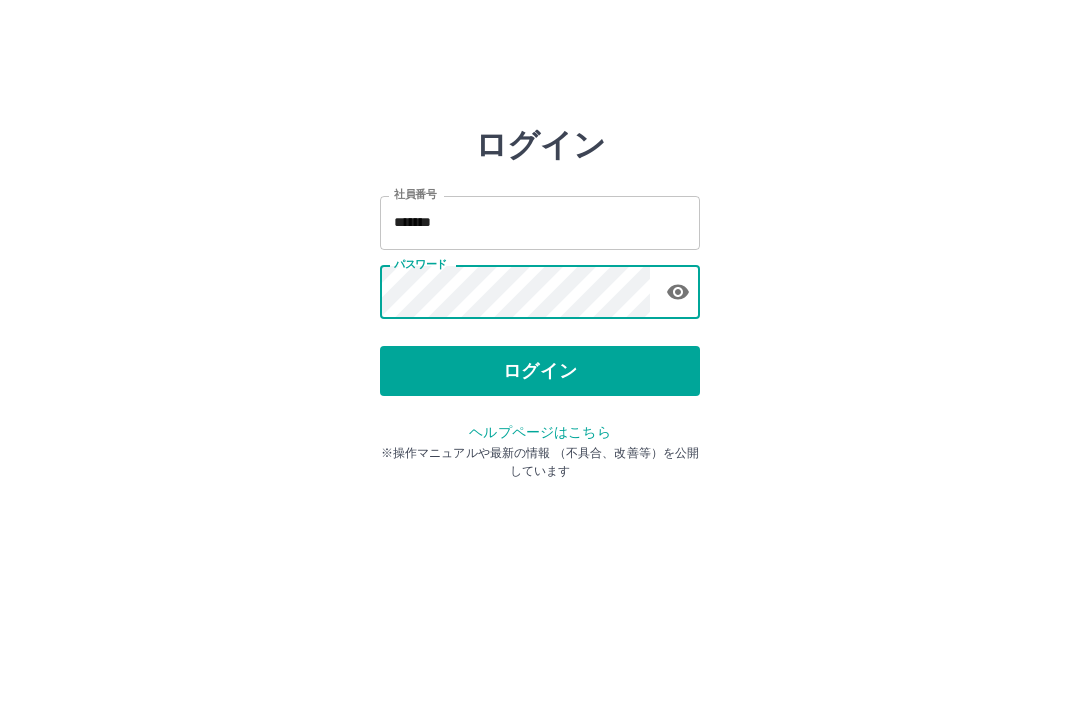 click on "ログイン" at bounding box center [540, 371] 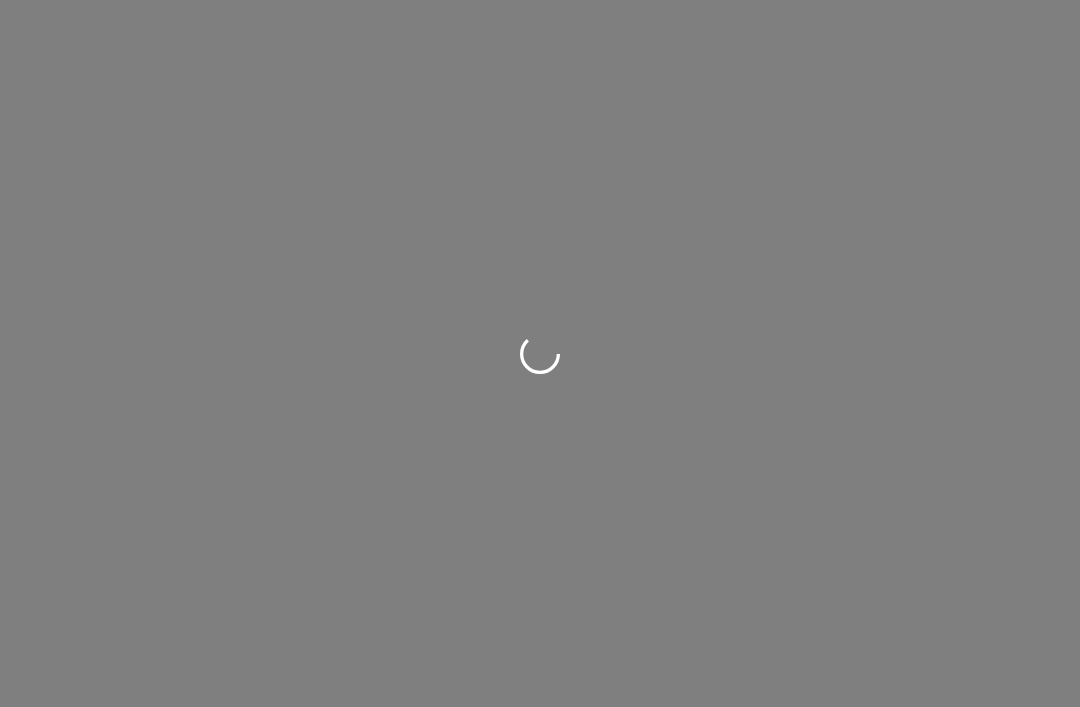 scroll, scrollTop: 0, scrollLeft: 0, axis: both 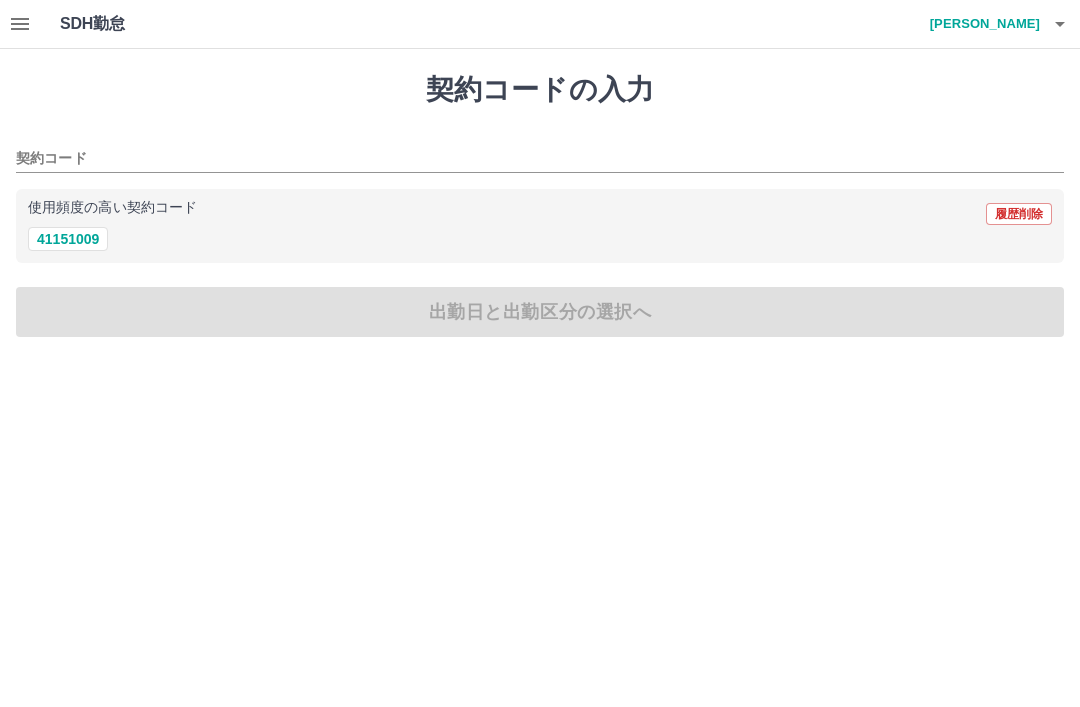 click on "41151009" at bounding box center (68, 239) 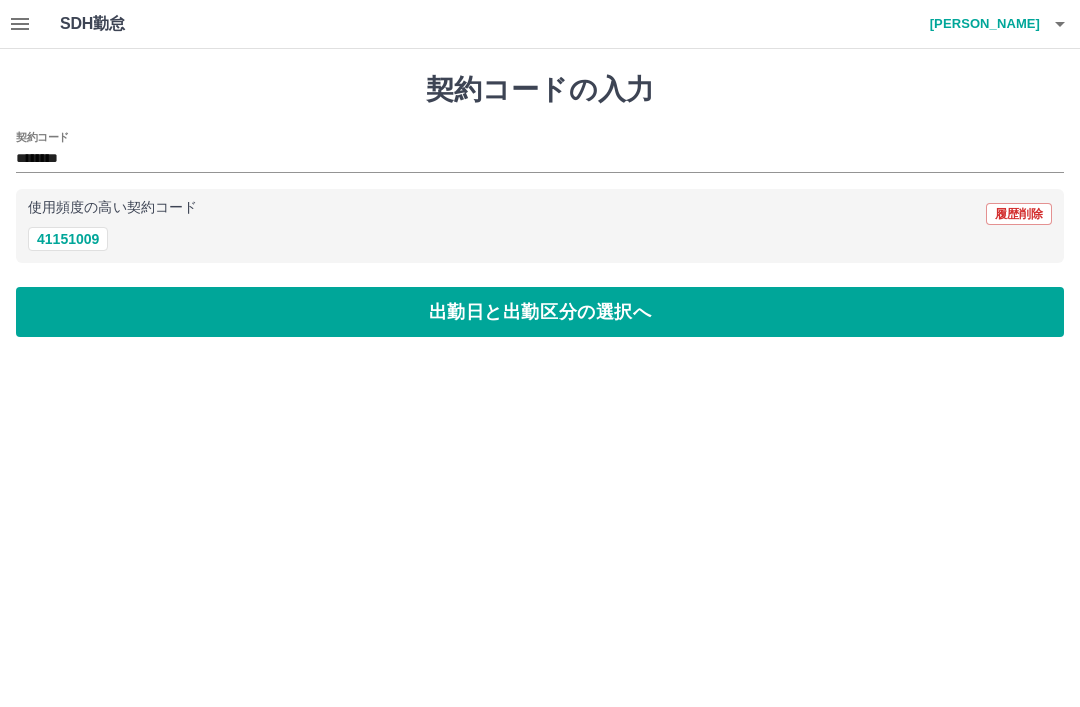 click on "出勤日と出勤区分の選択へ" at bounding box center [540, 312] 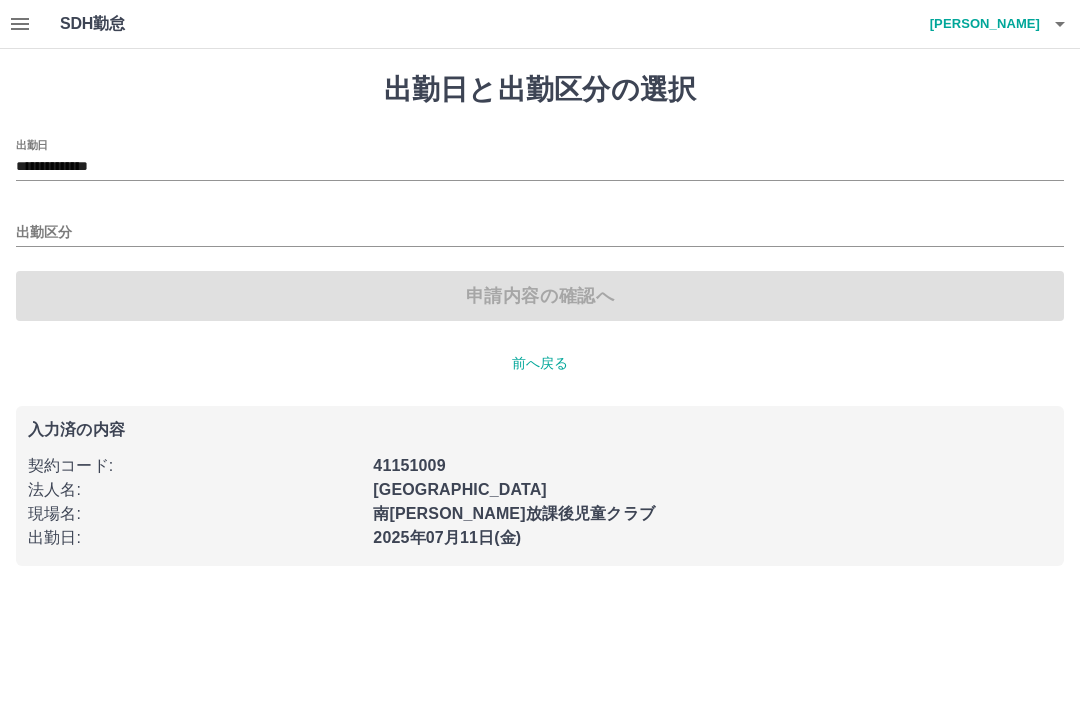 click on "出勤区分" at bounding box center (540, 233) 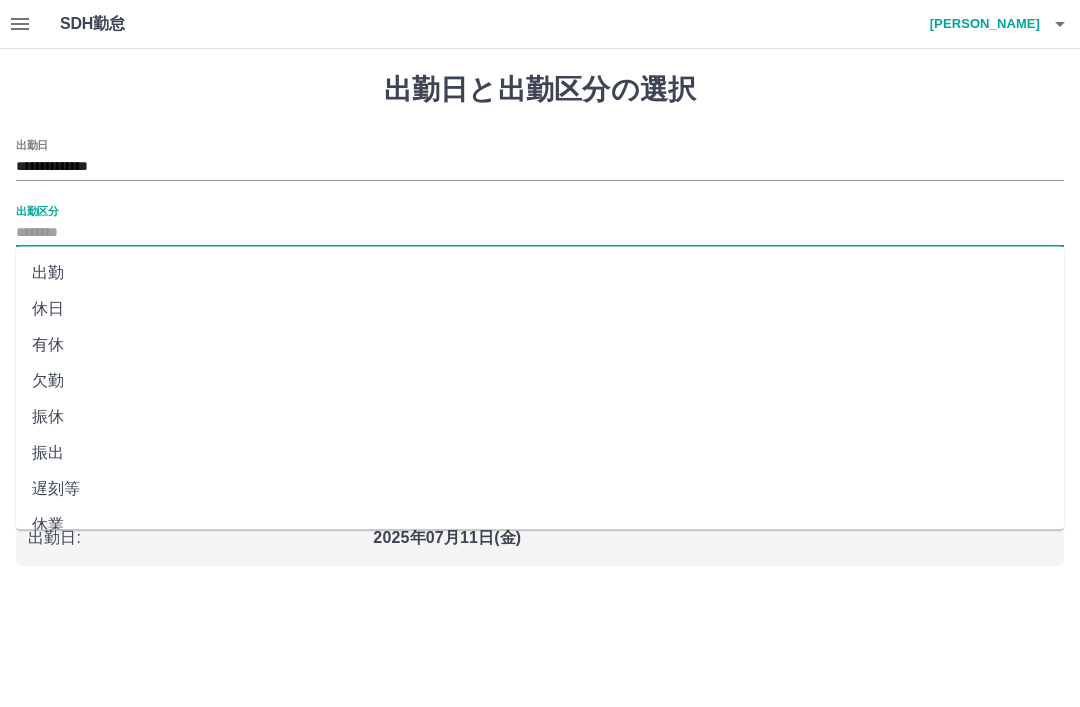 click on "出勤" at bounding box center (540, 273) 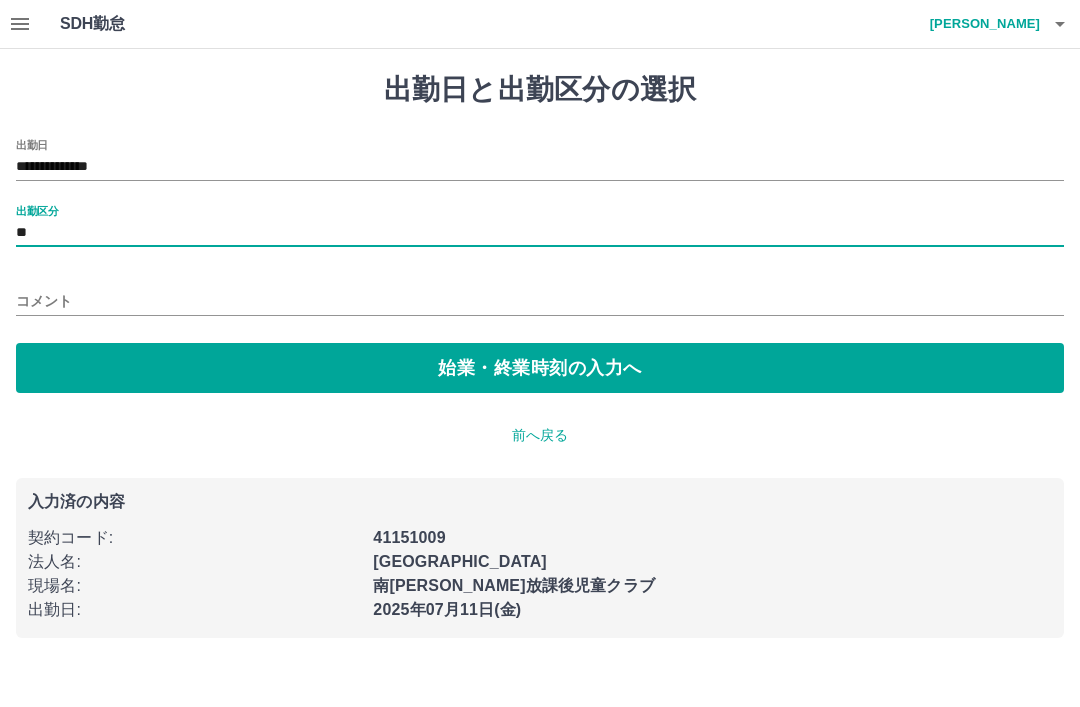 click on "始業・終業時刻の入力へ" at bounding box center [540, 368] 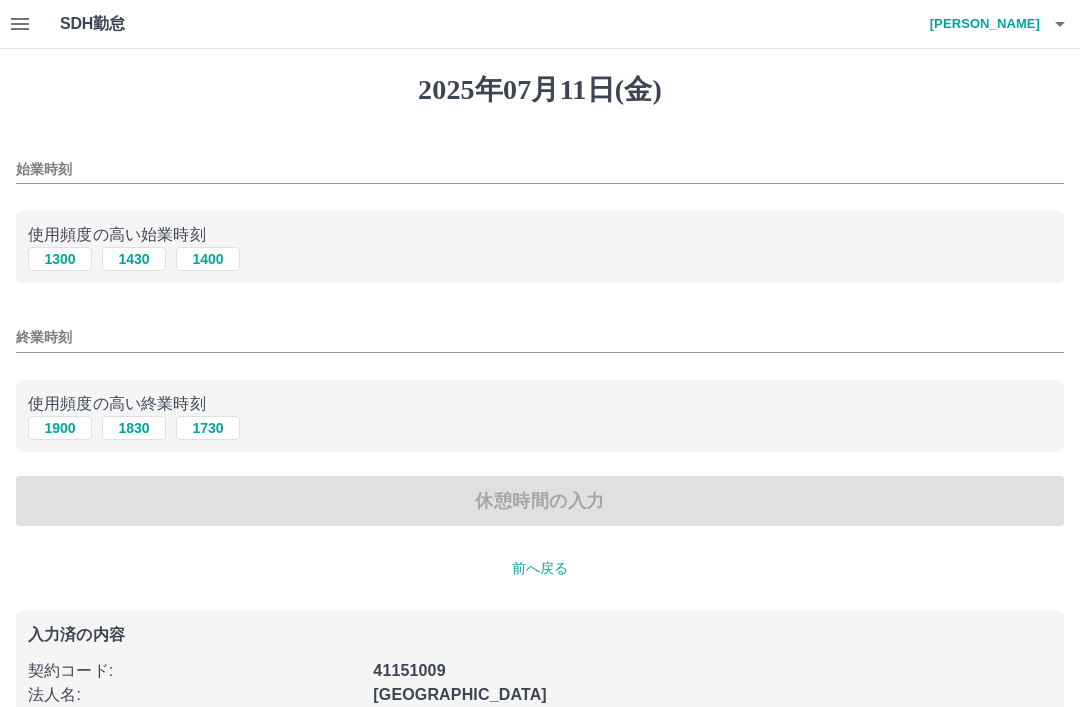 click on "1300" at bounding box center (60, 259) 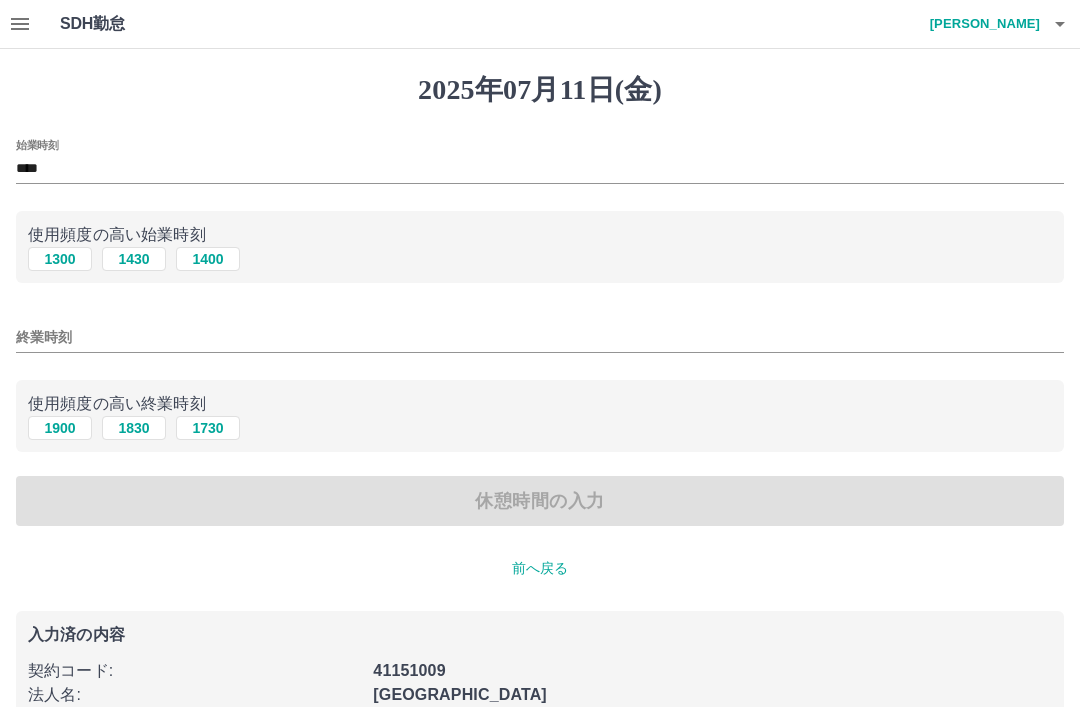 click on "1830" at bounding box center [134, 428] 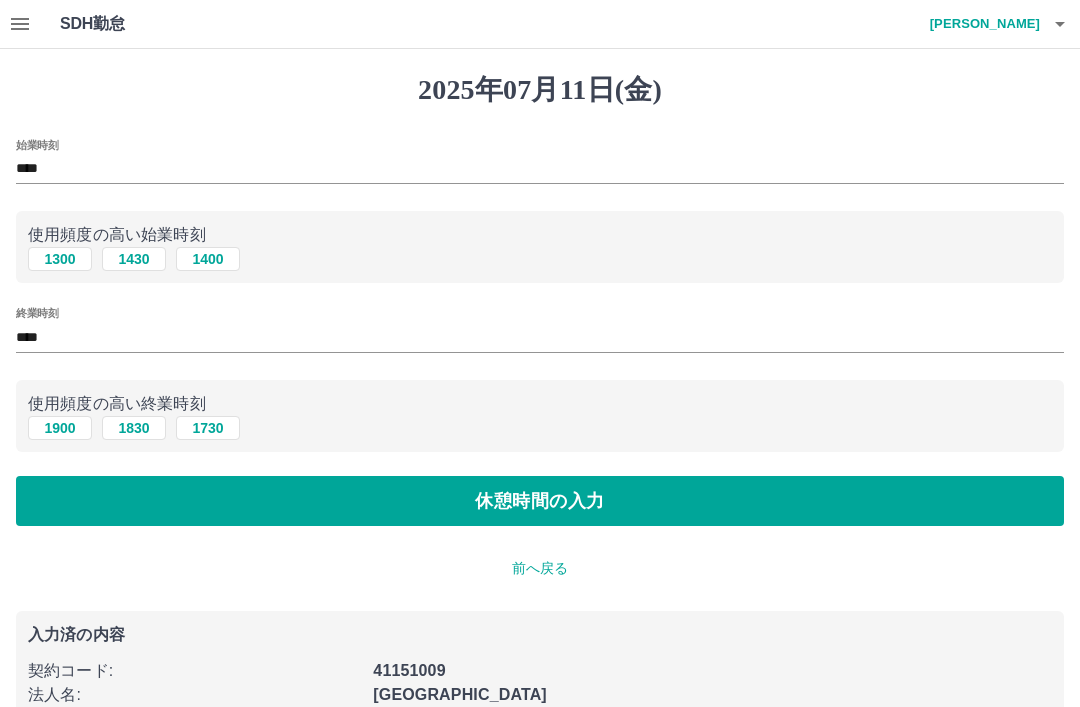 click on "休憩時間の入力" at bounding box center [540, 501] 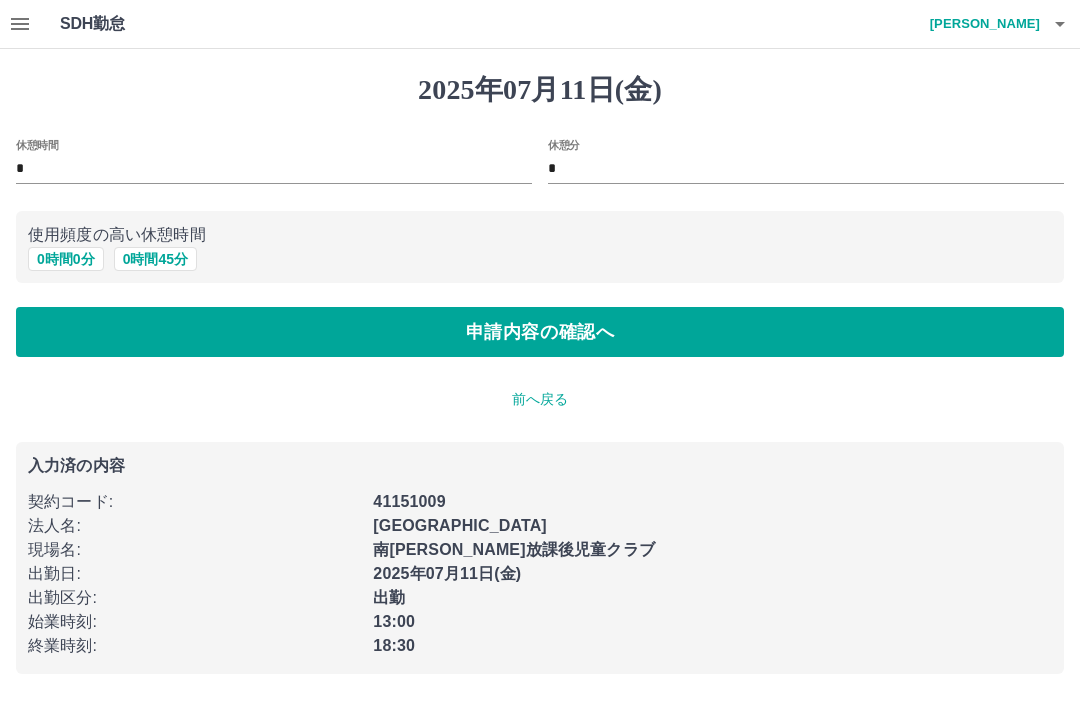 click on "申請内容の確認へ" at bounding box center [540, 332] 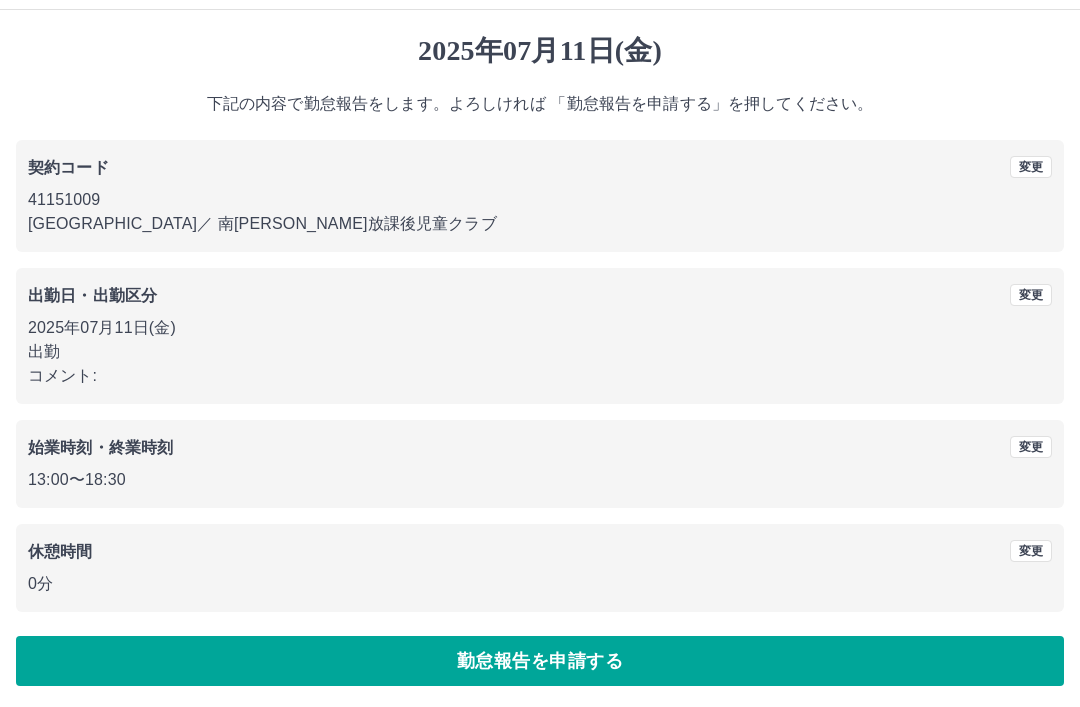 scroll, scrollTop: 41, scrollLeft: 0, axis: vertical 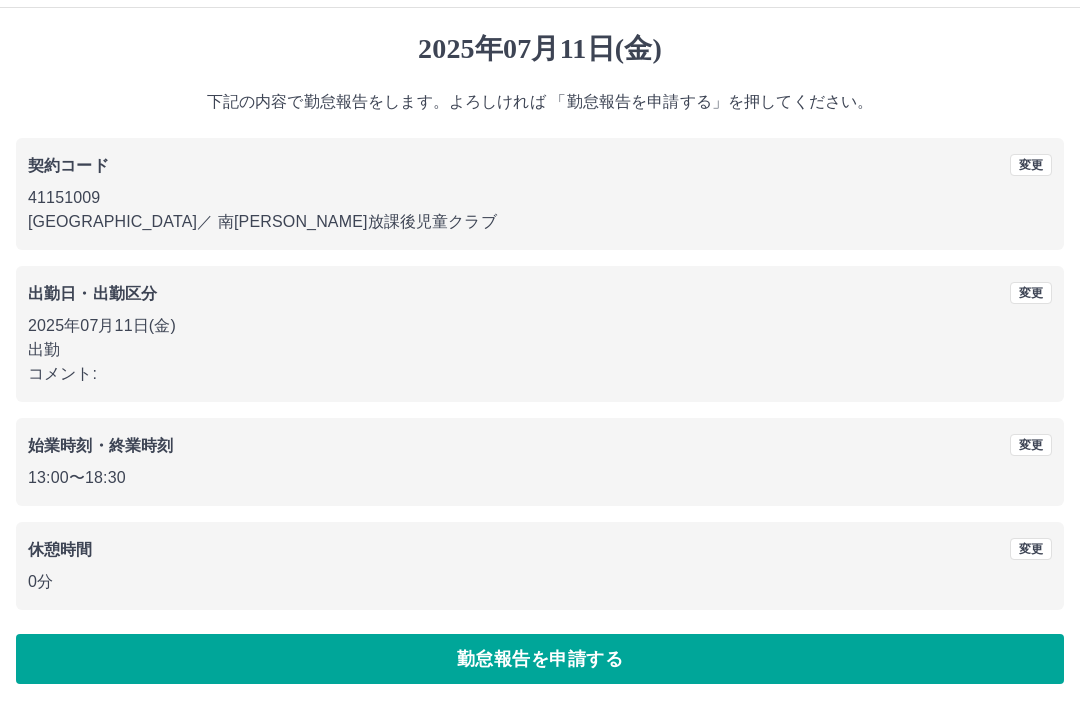 click on "勤怠報告を申請する" at bounding box center [540, 659] 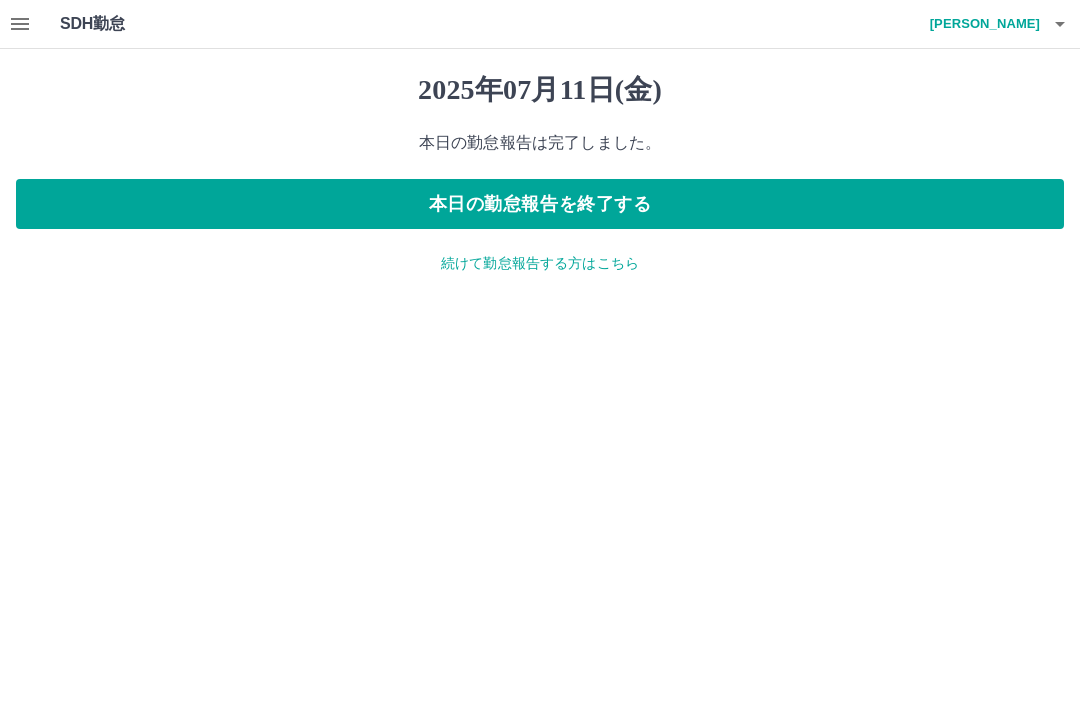 scroll, scrollTop: 0, scrollLeft: 0, axis: both 